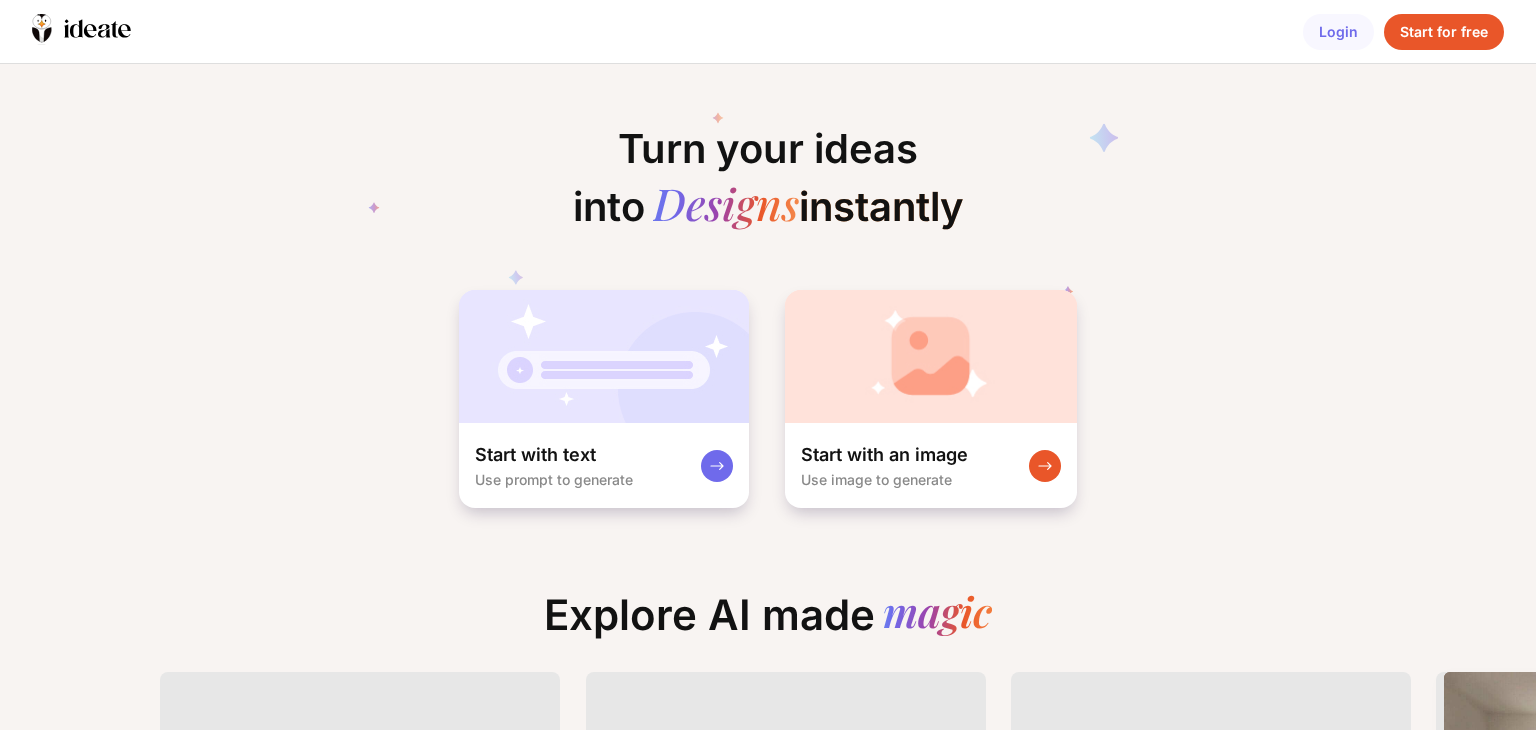 scroll, scrollTop: 0, scrollLeft: 0, axis: both 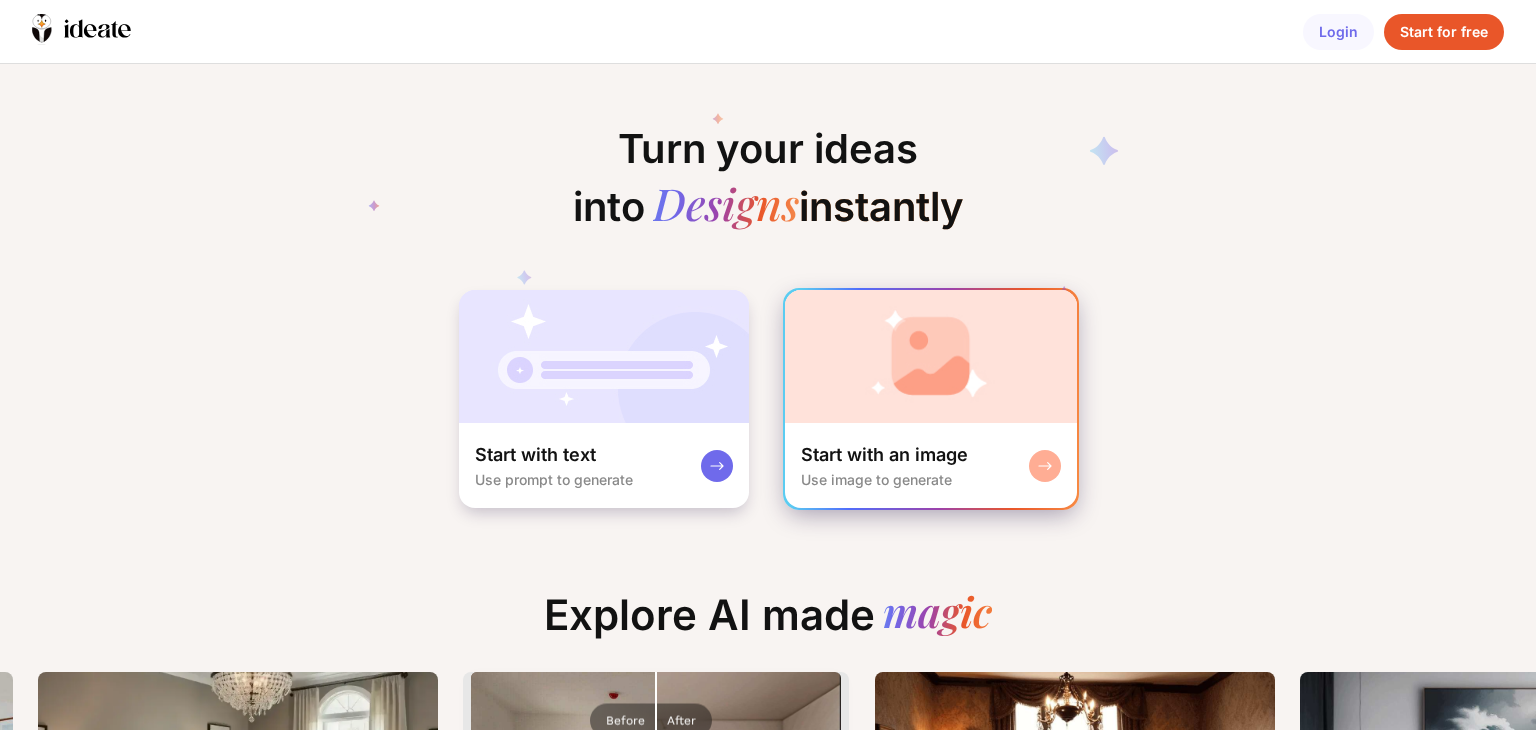 click on "Start with an image Use image to generate" at bounding box center (931, 465) 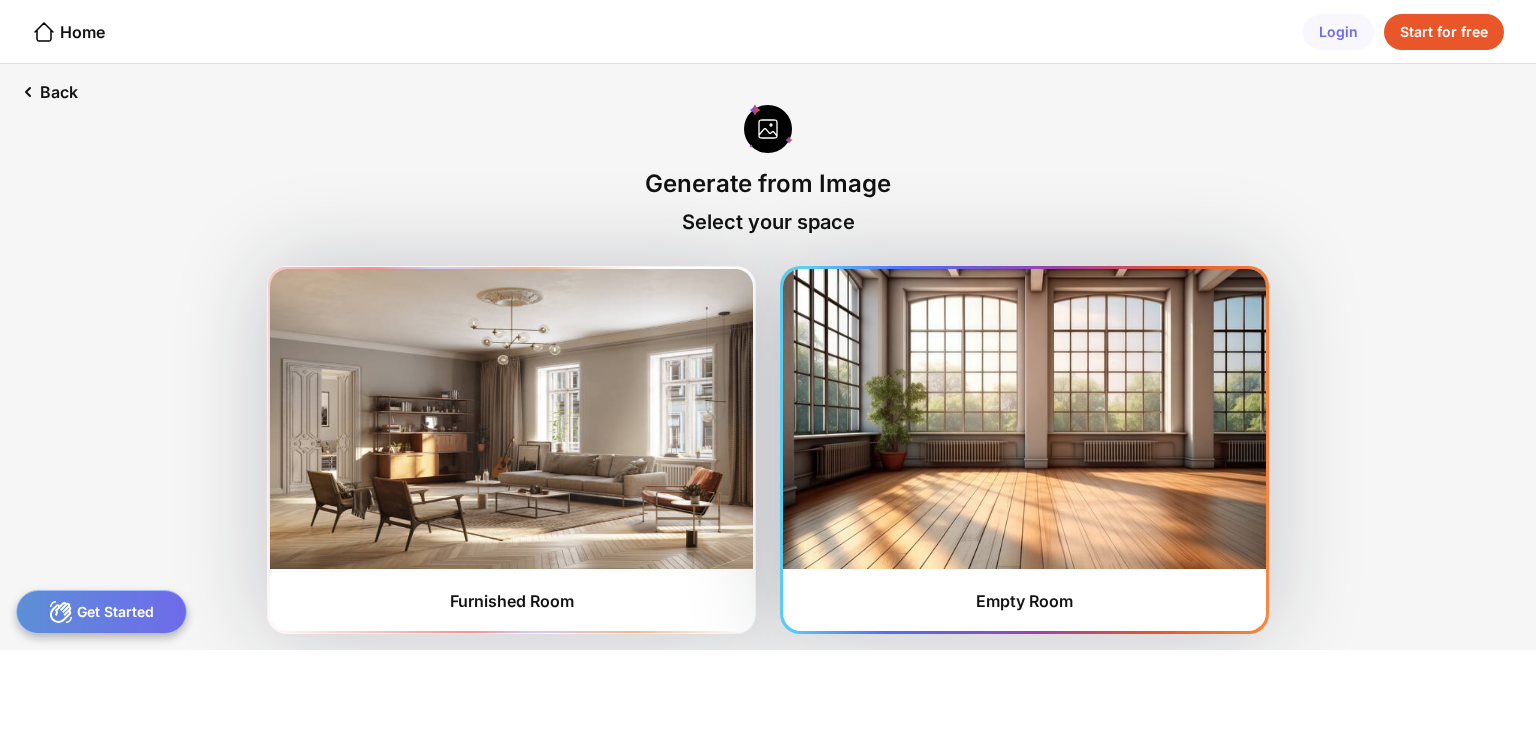 click at bounding box center [511, 419] 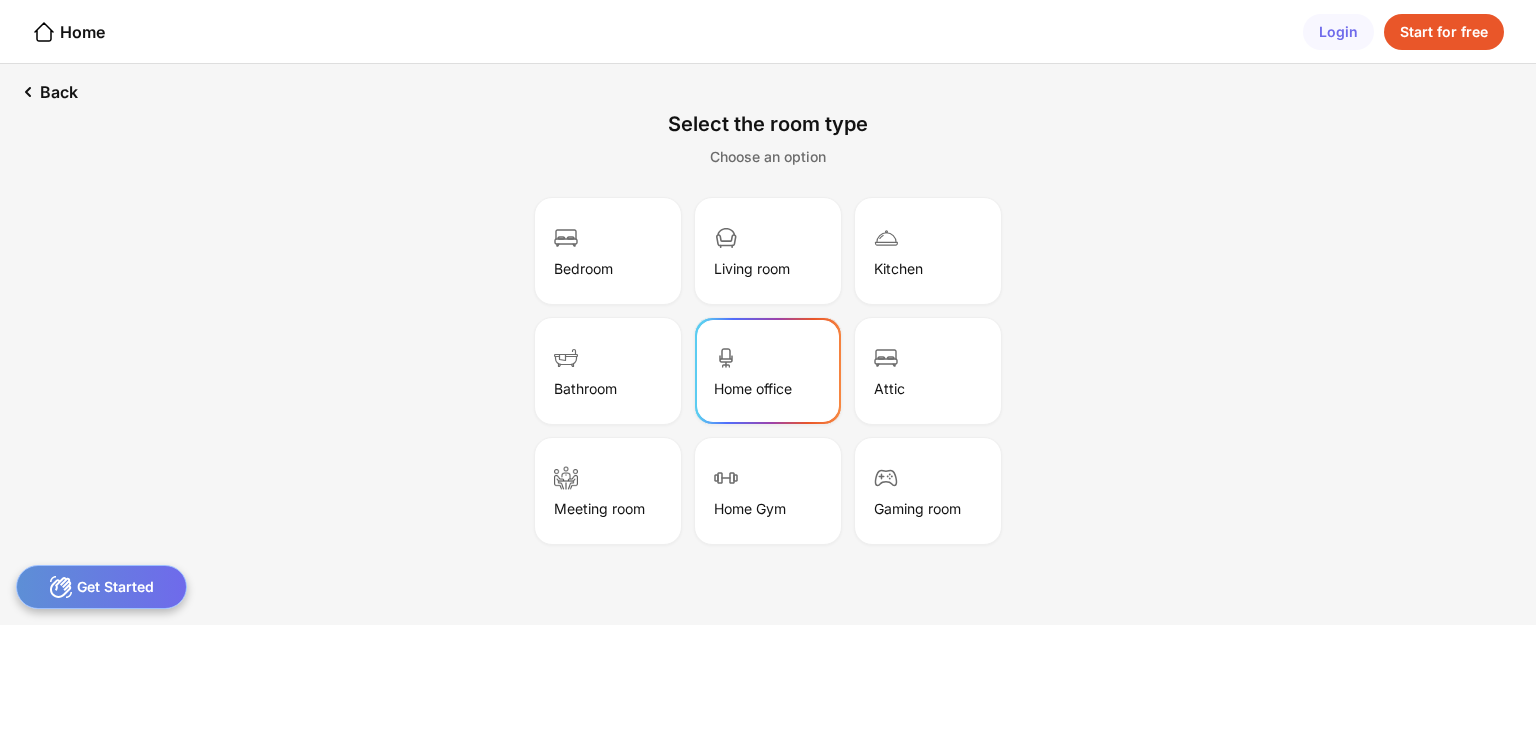 click at bounding box center (566, 238) 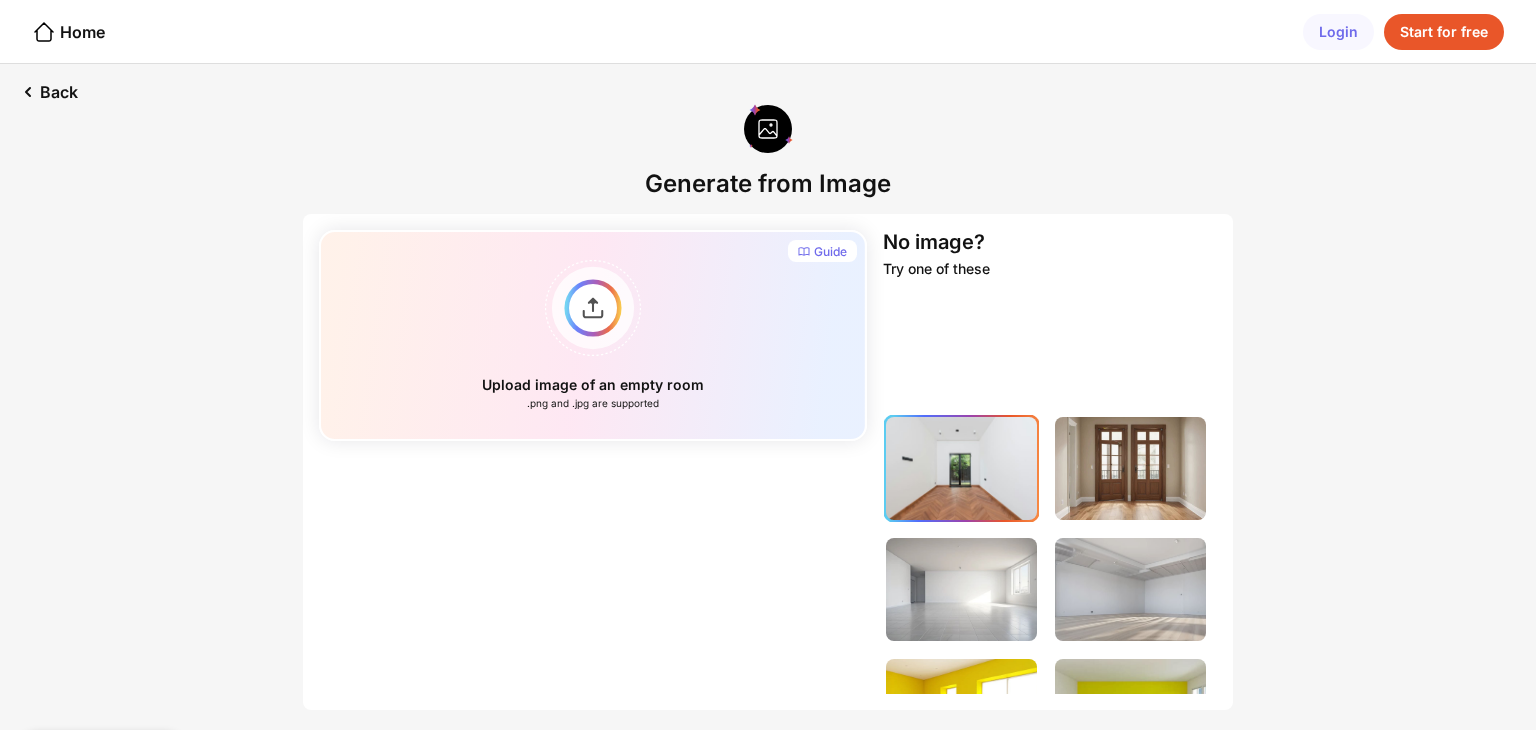 click at bounding box center (961, 347) 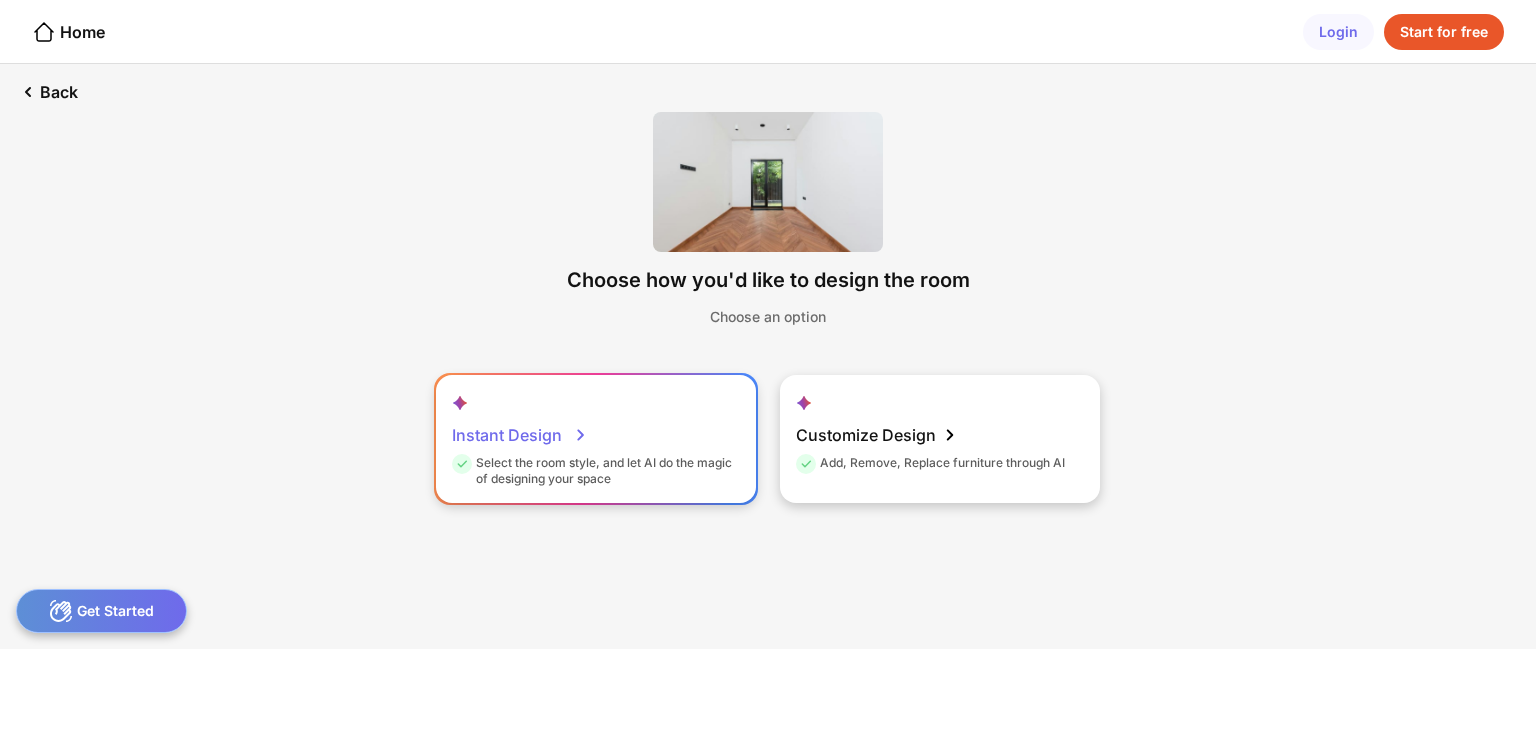 click on "Select the room style, and let AI do the magic of designing your space" at bounding box center [593, 471] 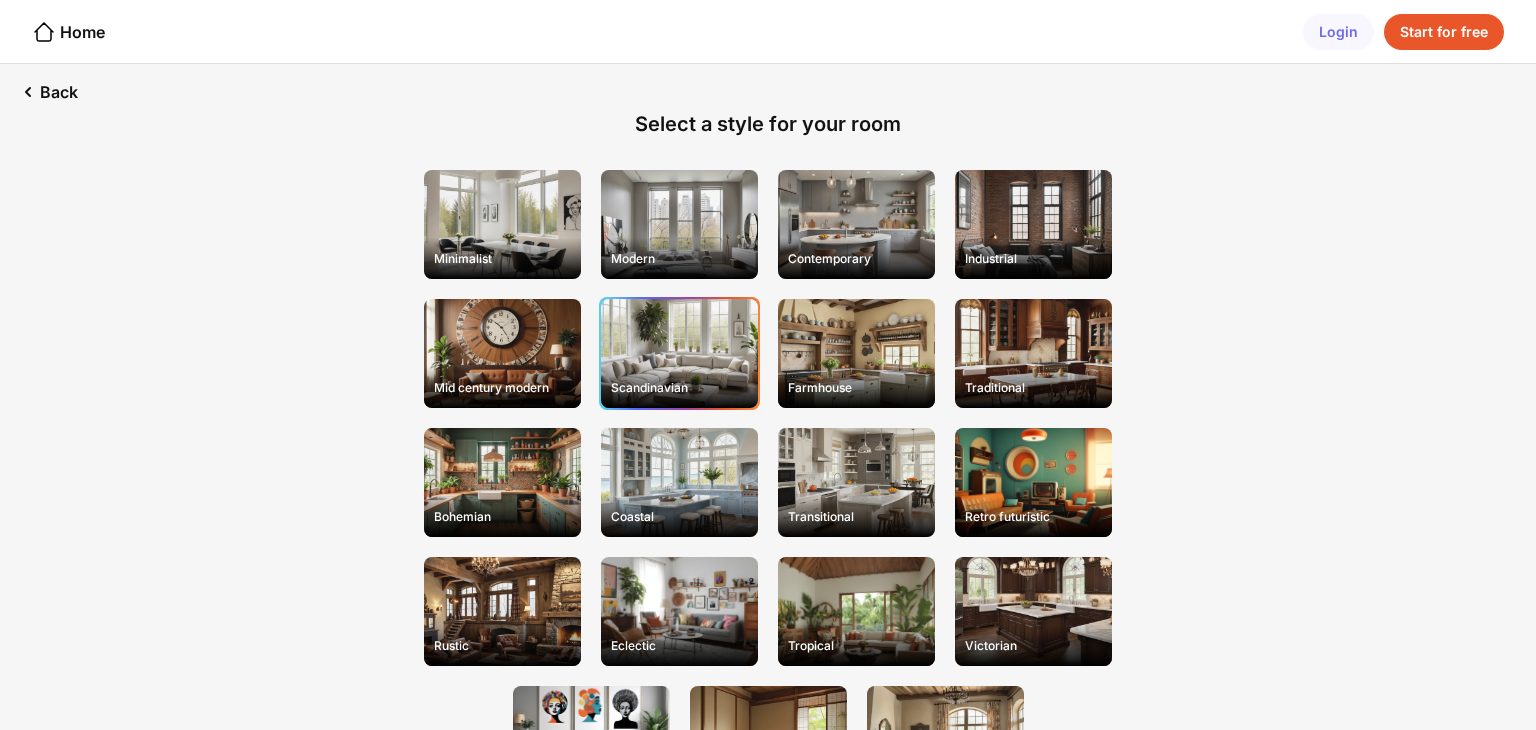 click on "Scandinavian" at bounding box center (502, 224) 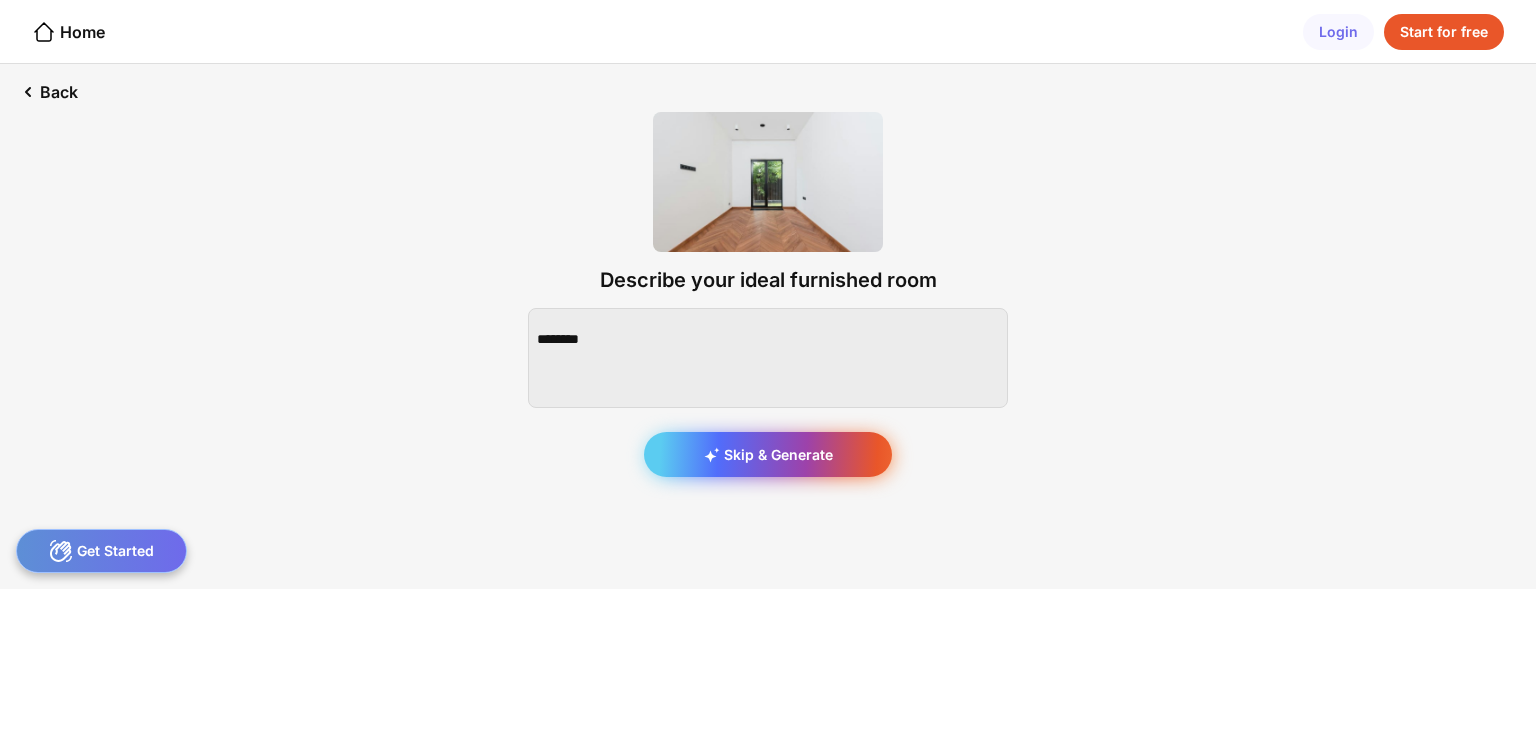 click on "Skip & Generate" at bounding box center [768, 454] 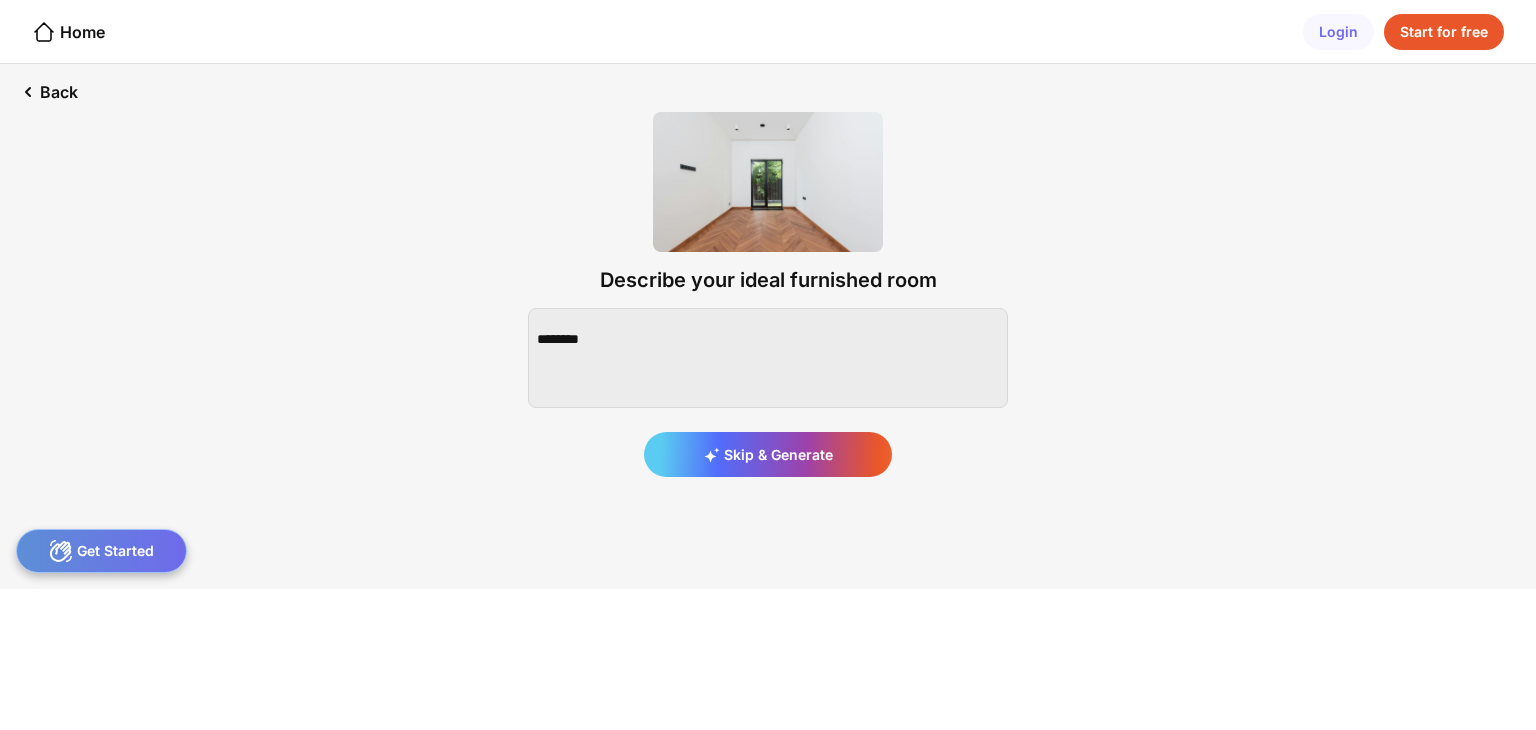 scroll, scrollTop: 0, scrollLeft: 0, axis: both 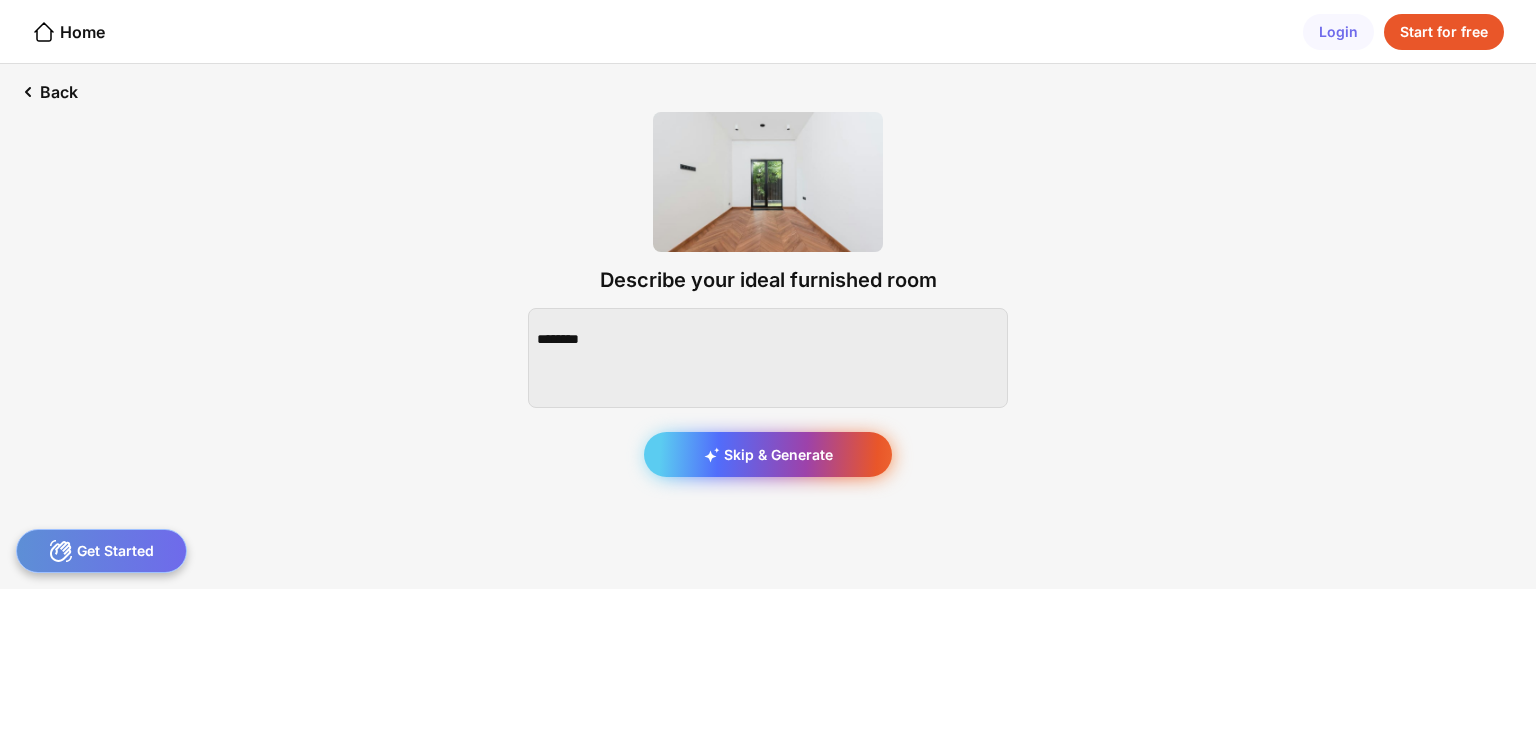 click on "Skip & Generate" at bounding box center (768, 454) 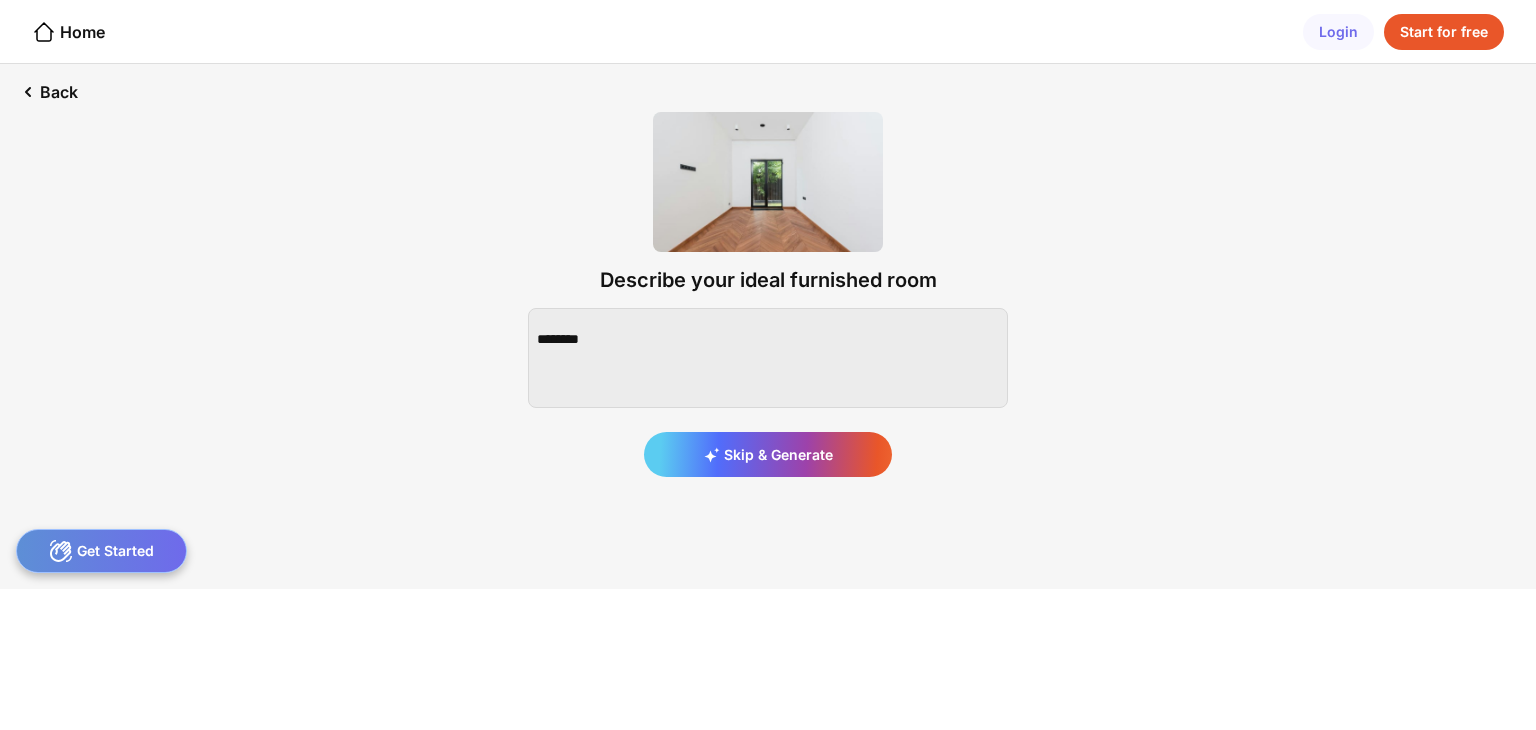 scroll, scrollTop: 0, scrollLeft: 0, axis: both 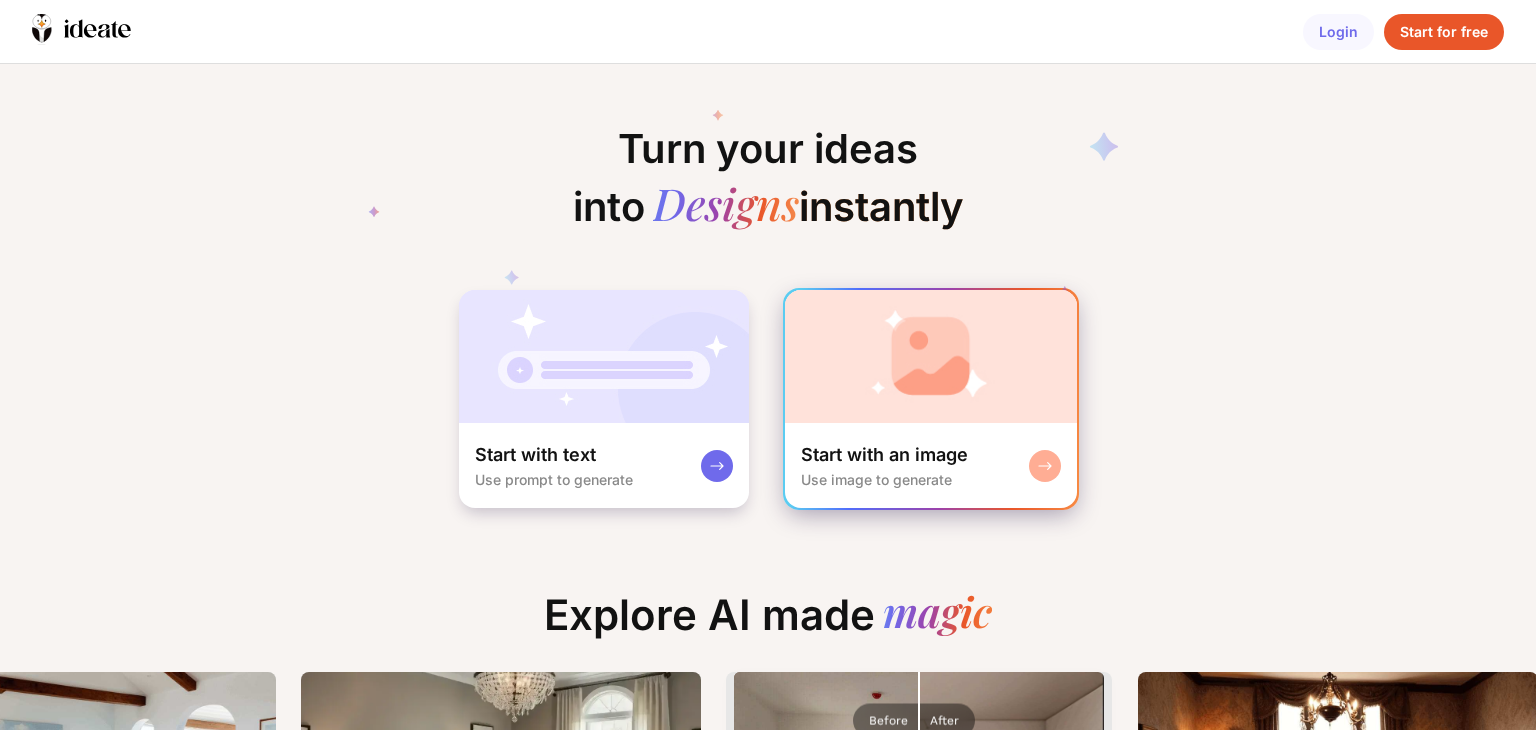 click on "Start with an image" at bounding box center (884, 455) 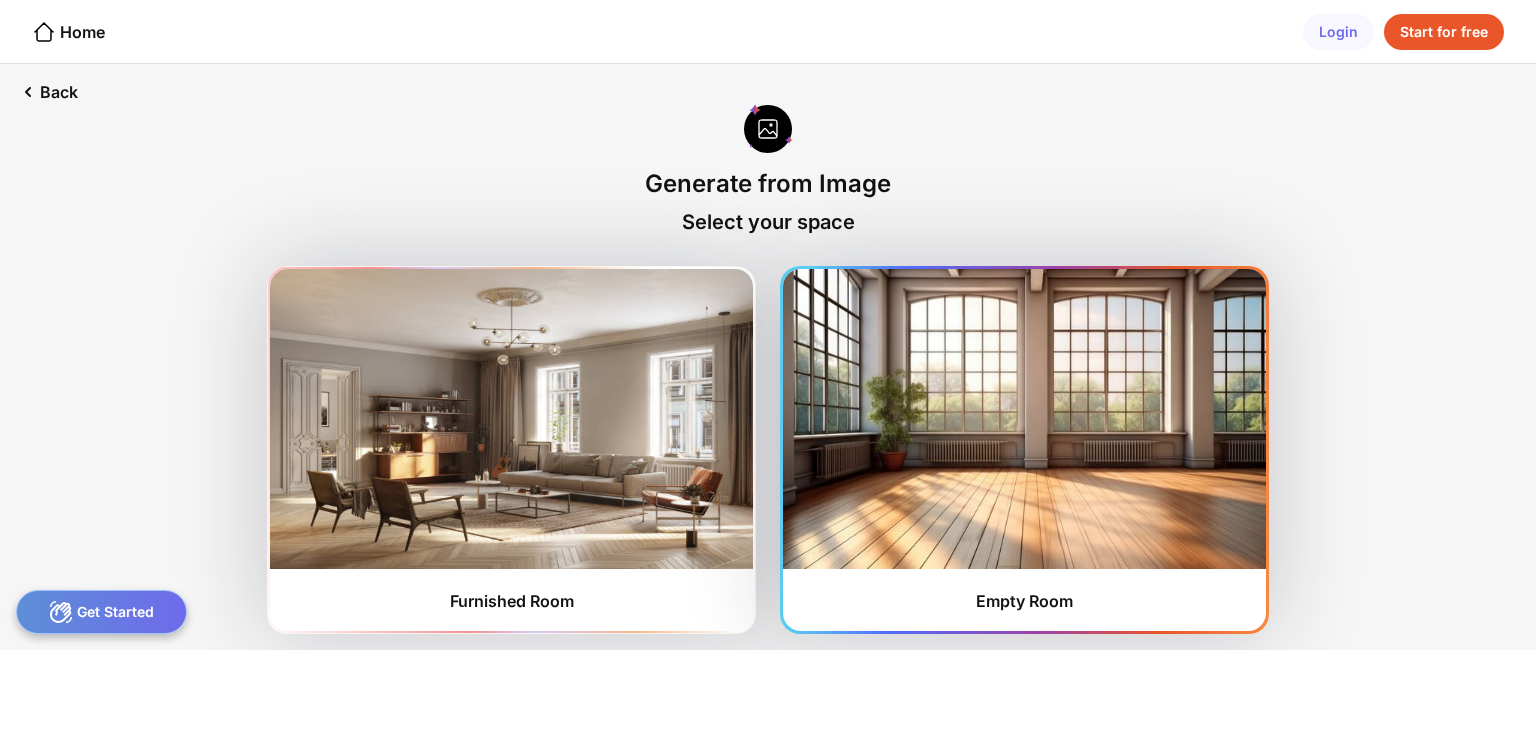 click at bounding box center (511, 419) 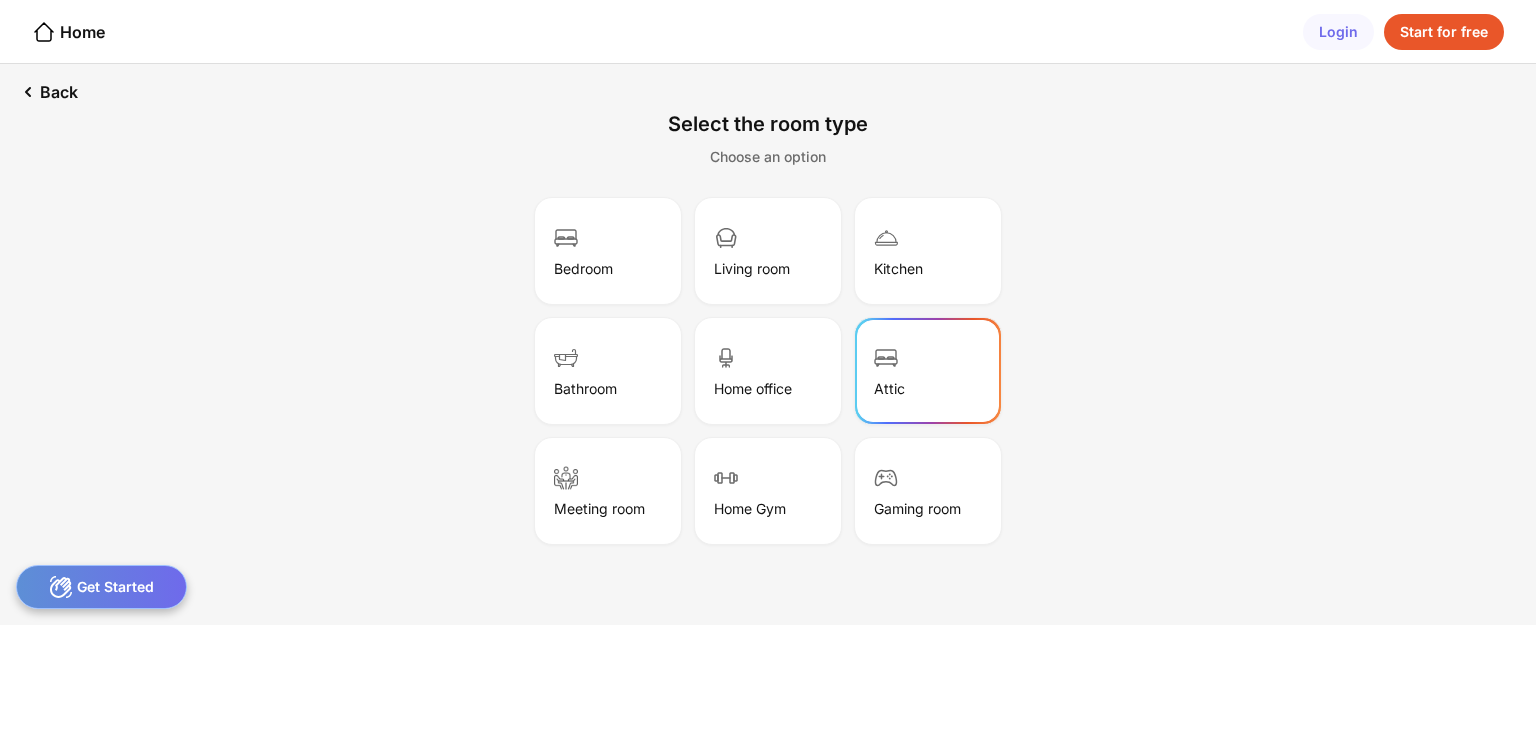click on "Attic" at bounding box center (608, 251) 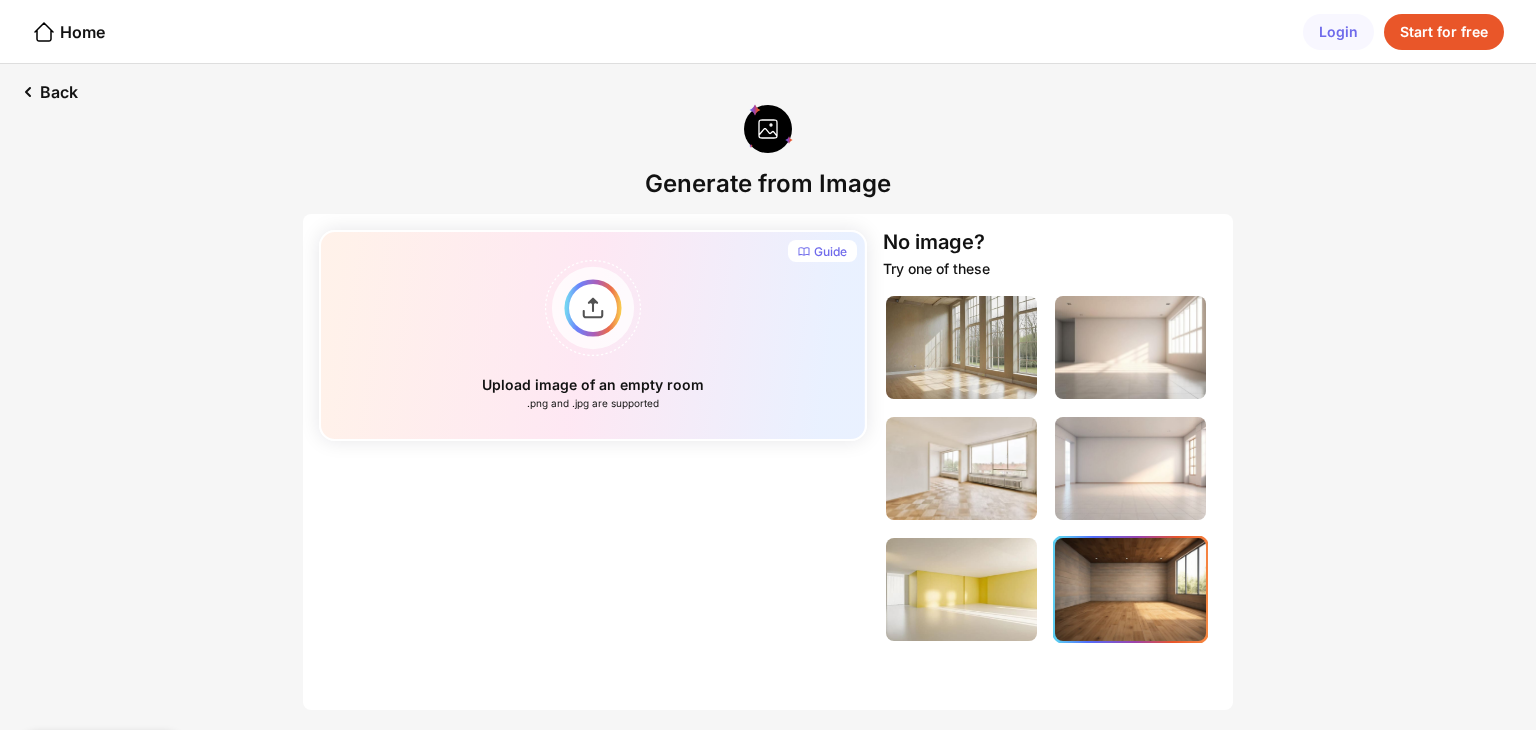 click at bounding box center [961, 347] 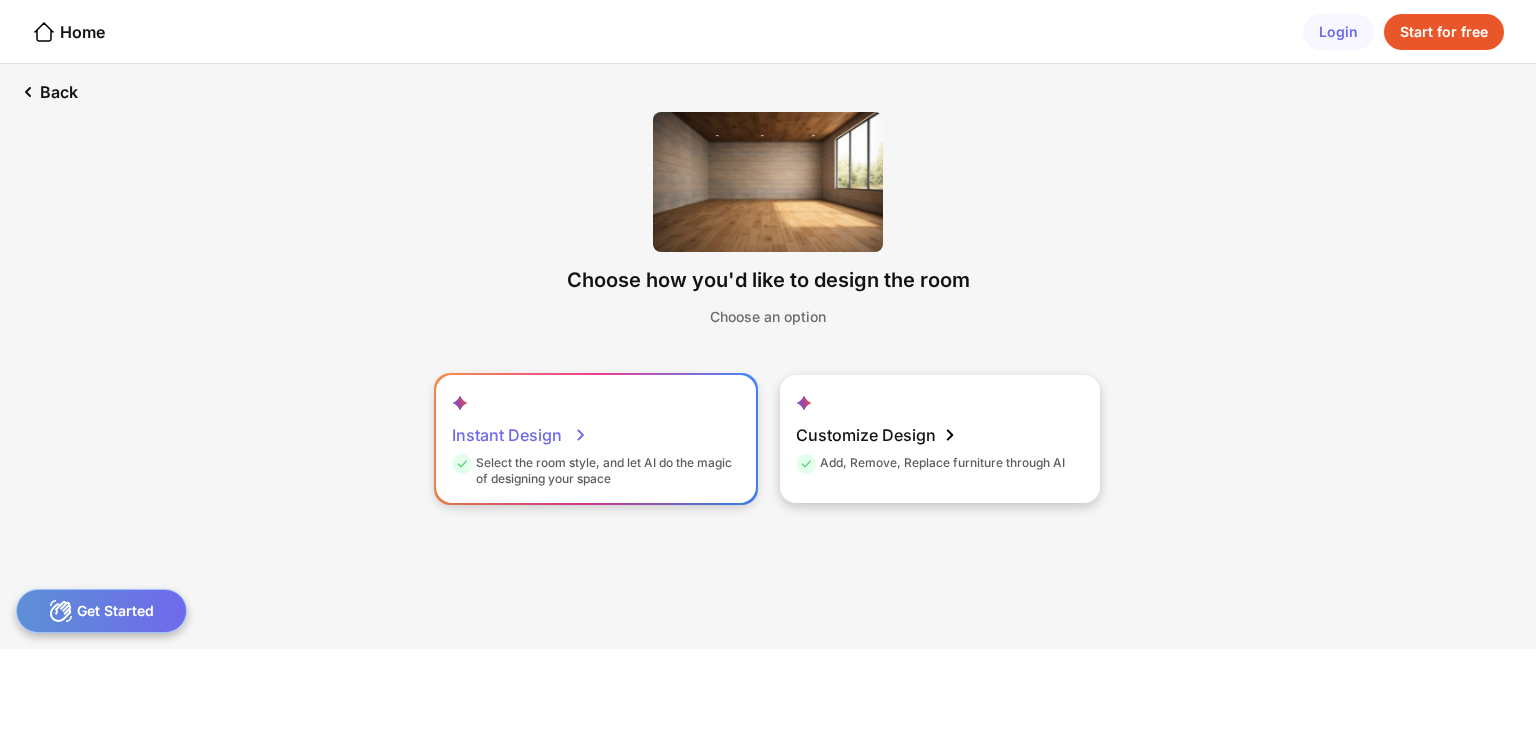 click on "Select the room style, and let AI do the magic of designing your space" at bounding box center (593, 471) 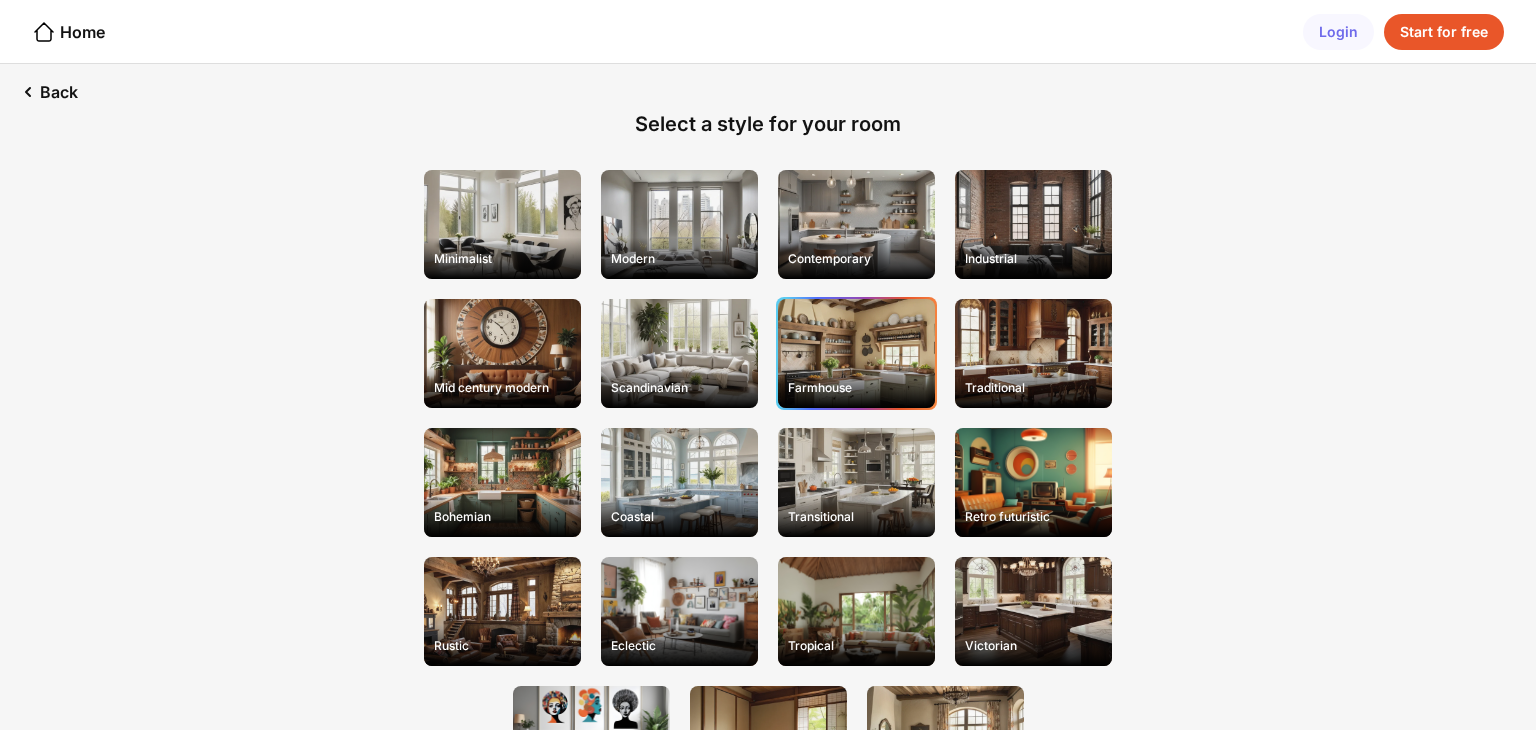 click on "Farmhouse" at bounding box center (502, 224) 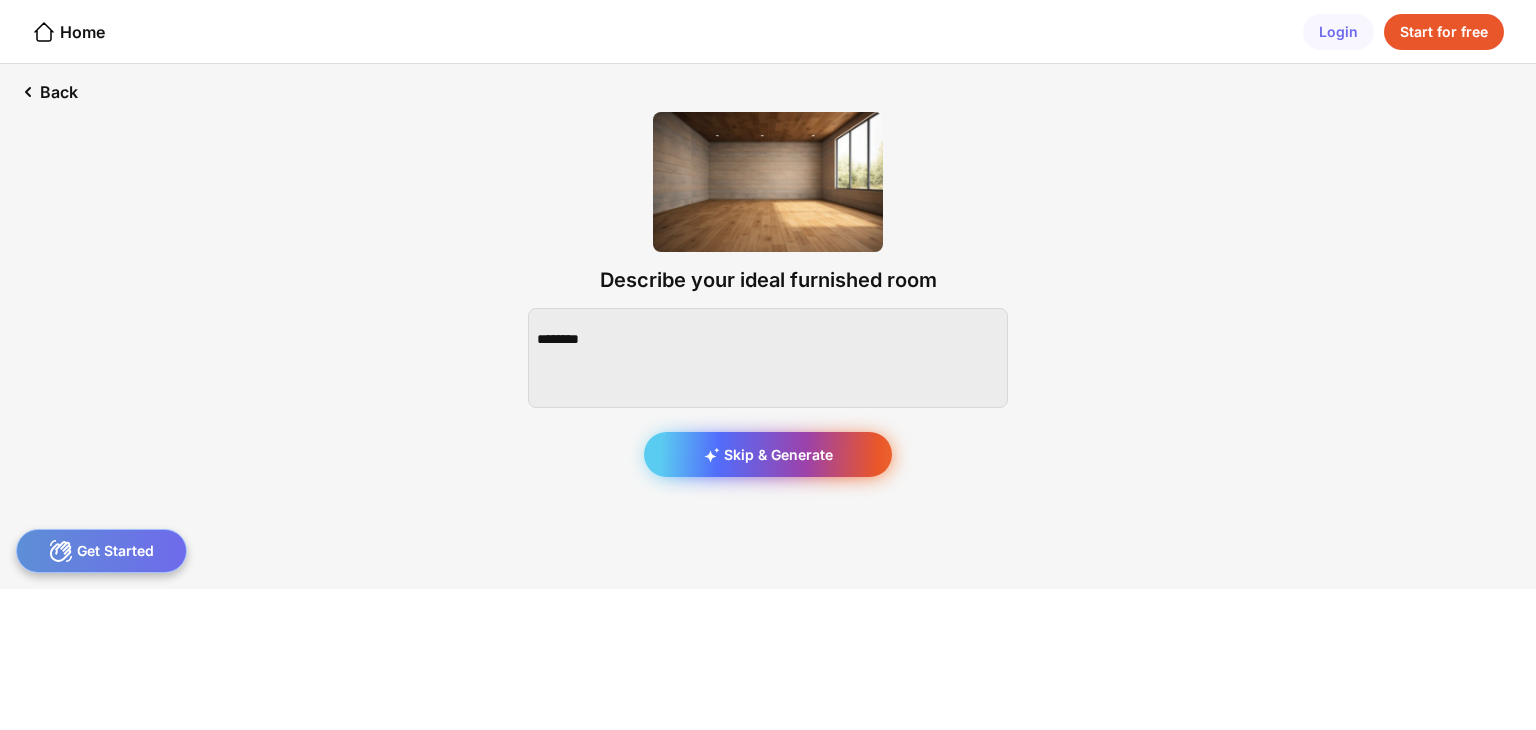 click on "Skip & Generate" at bounding box center [768, 454] 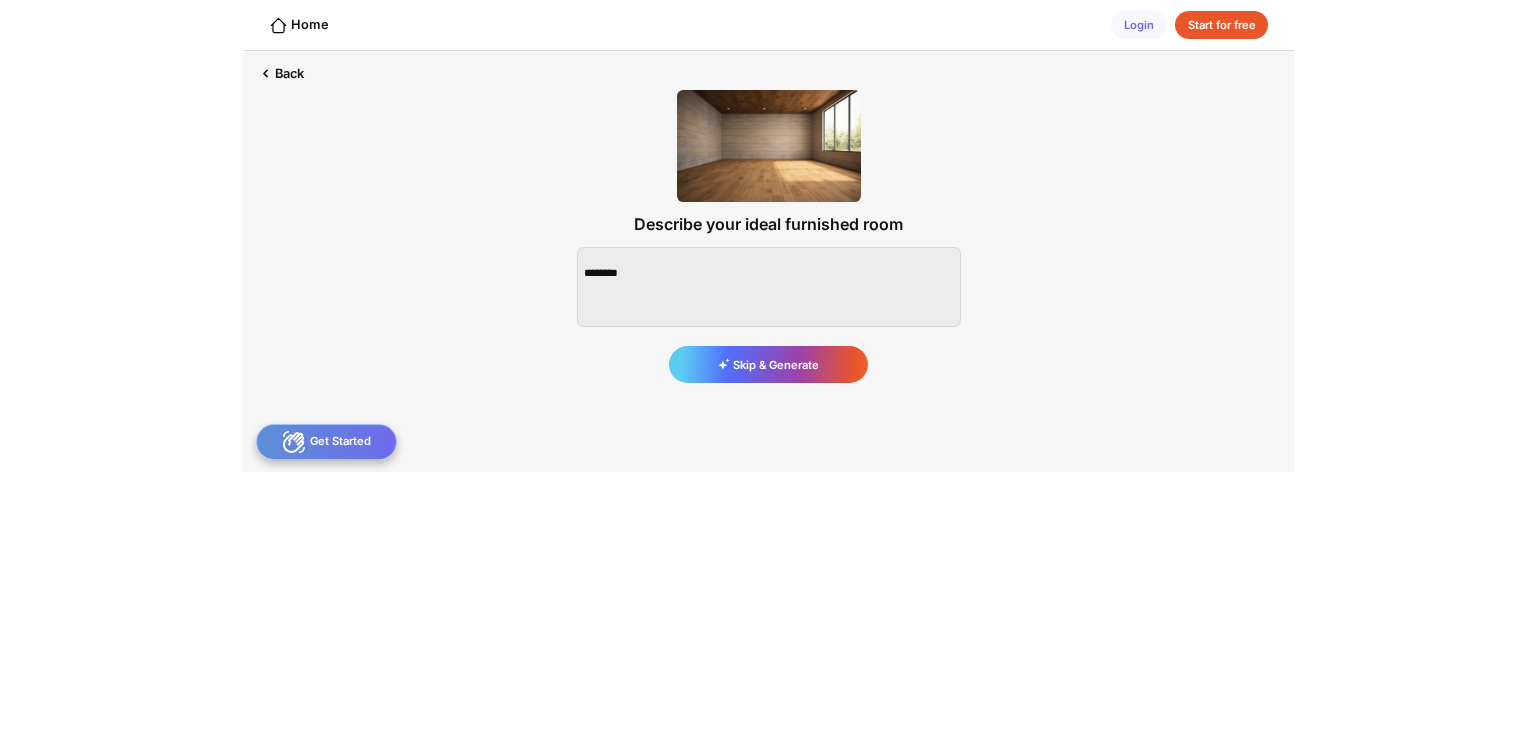 scroll, scrollTop: 0, scrollLeft: 0, axis: both 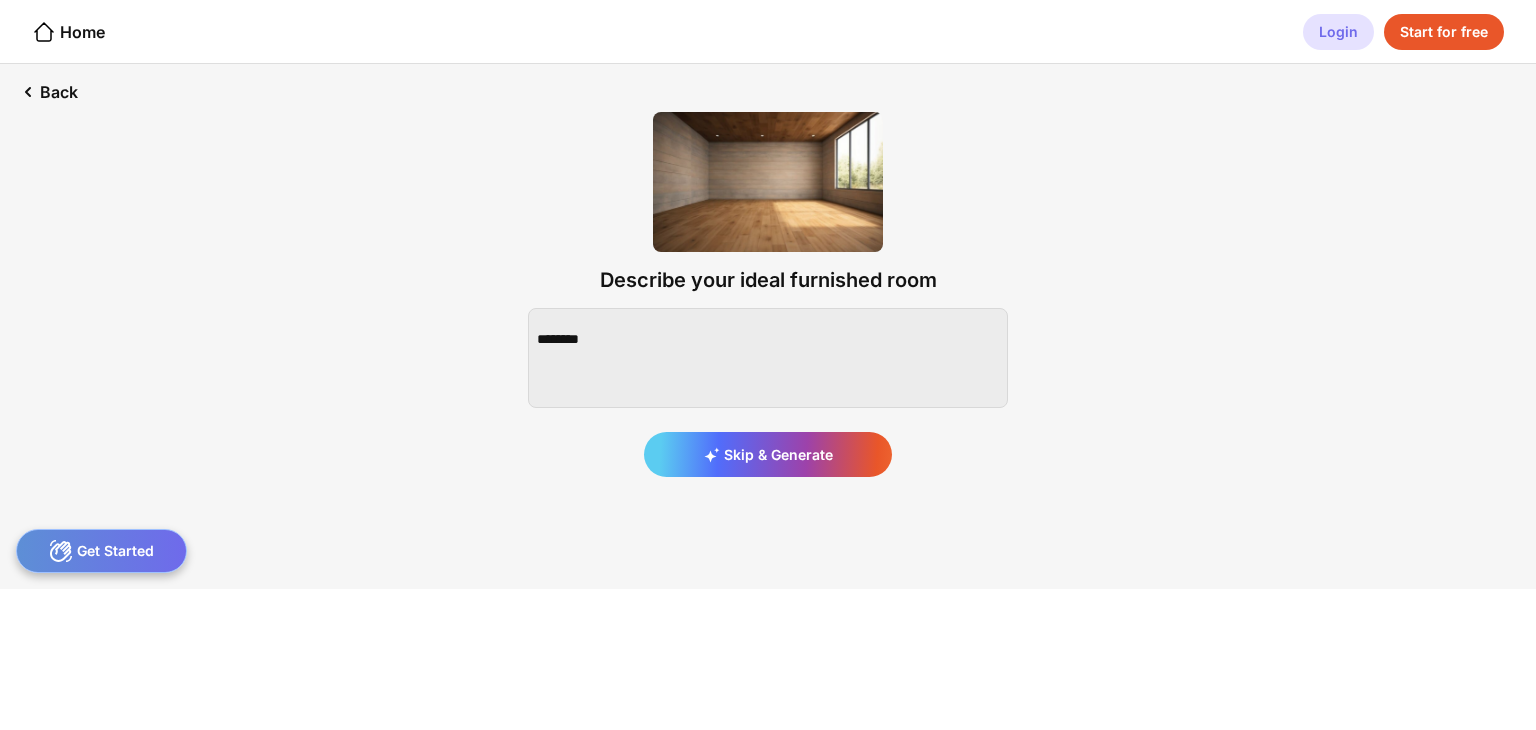 click on "Login" at bounding box center (1338, 32) 